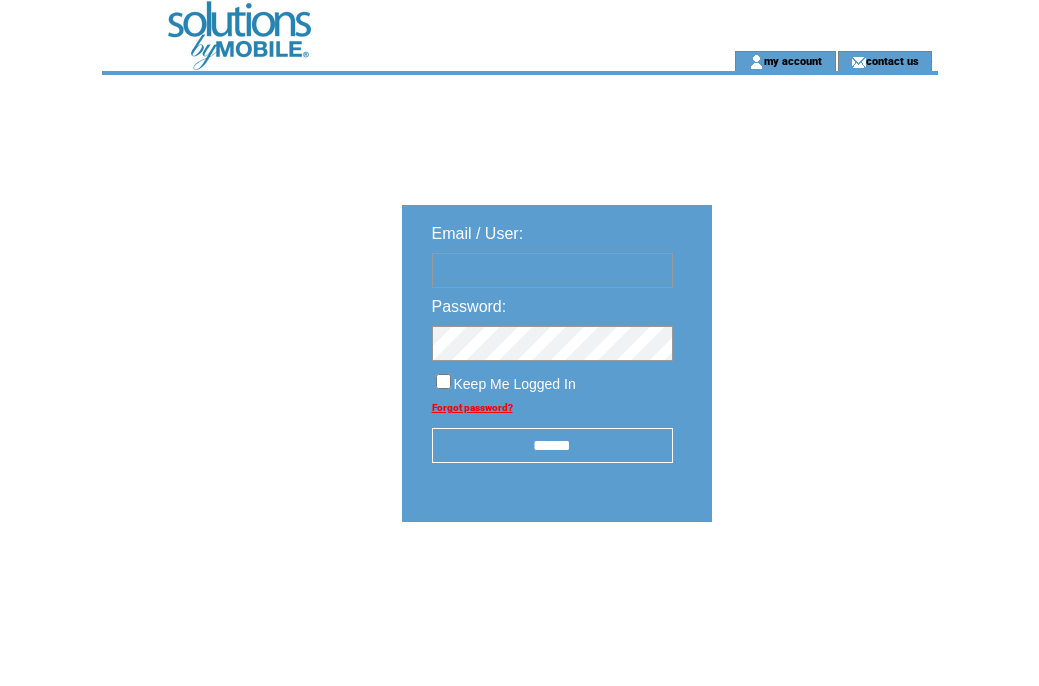 scroll, scrollTop: 0, scrollLeft: 0, axis: both 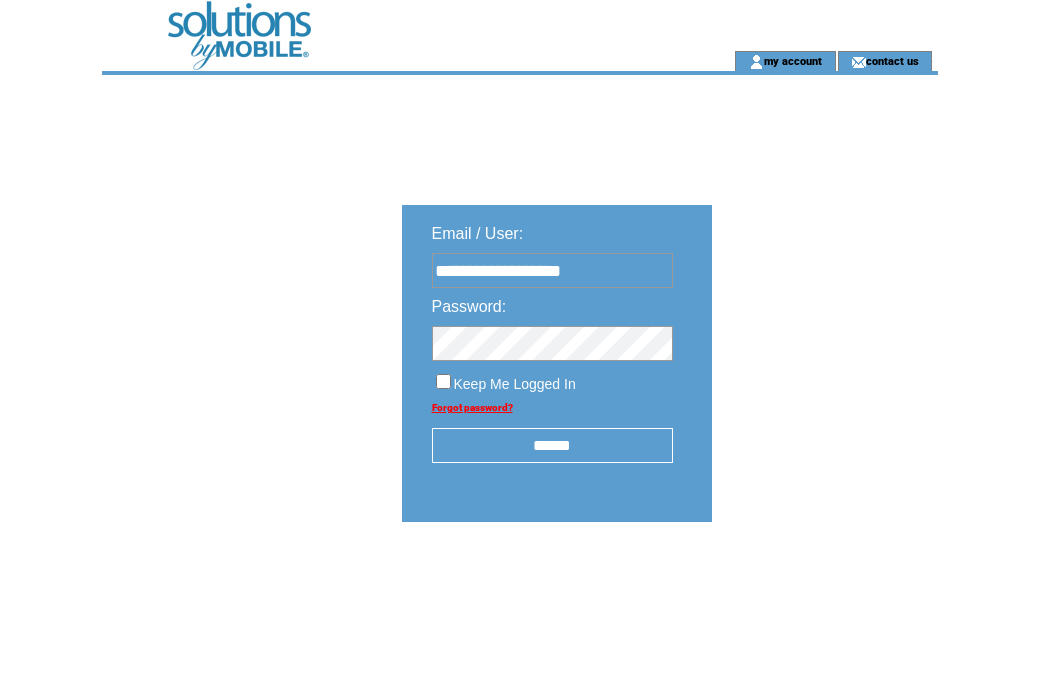 type on "**********" 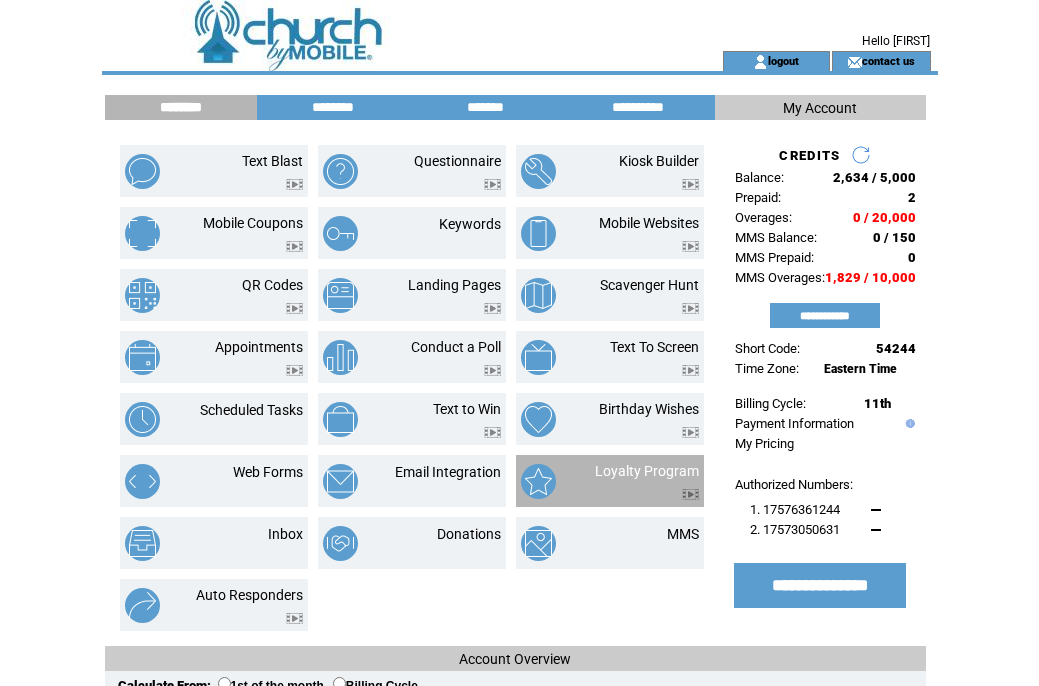 scroll, scrollTop: 0, scrollLeft: 0, axis: both 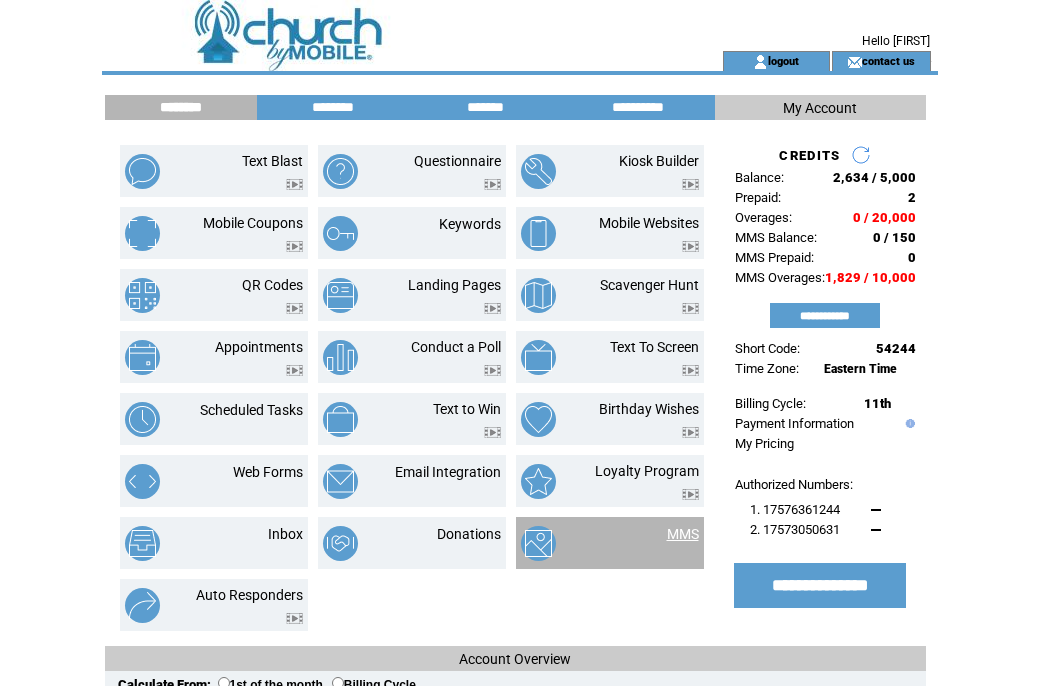 click on "MMS" at bounding box center [683, 534] 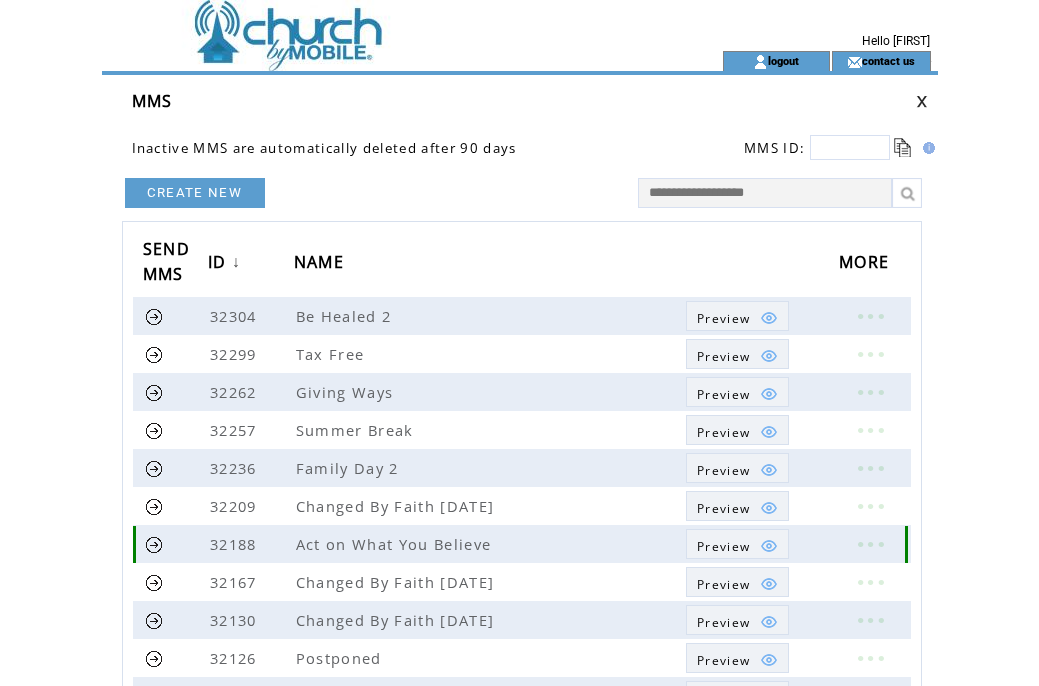 scroll, scrollTop: 0, scrollLeft: 0, axis: both 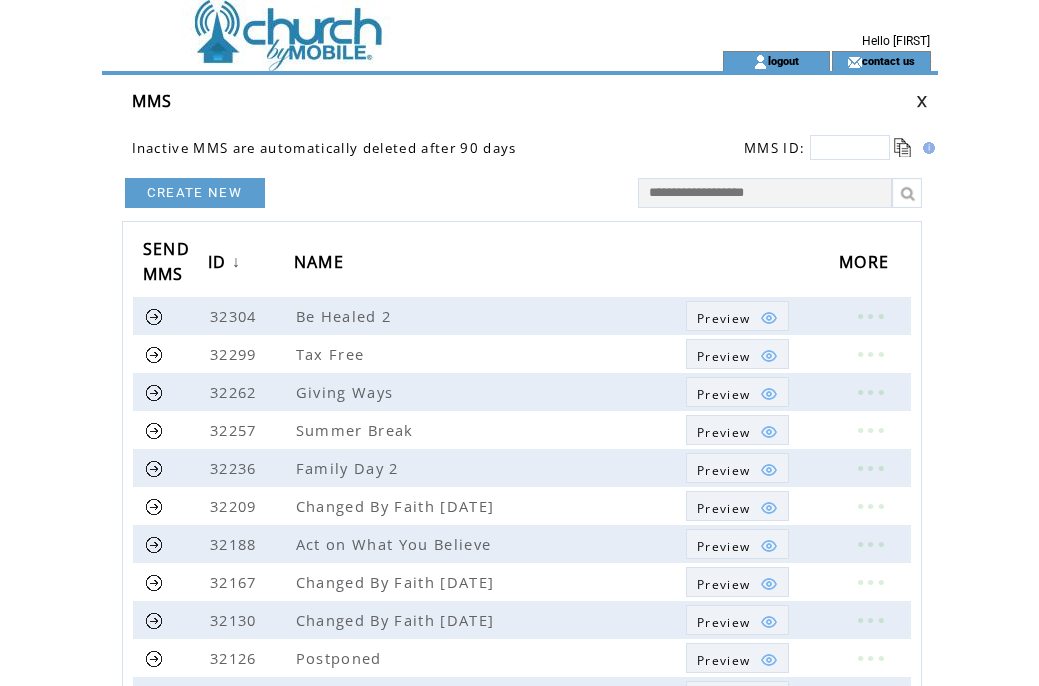 click on "CREATE NEW" at bounding box center (195, 193) 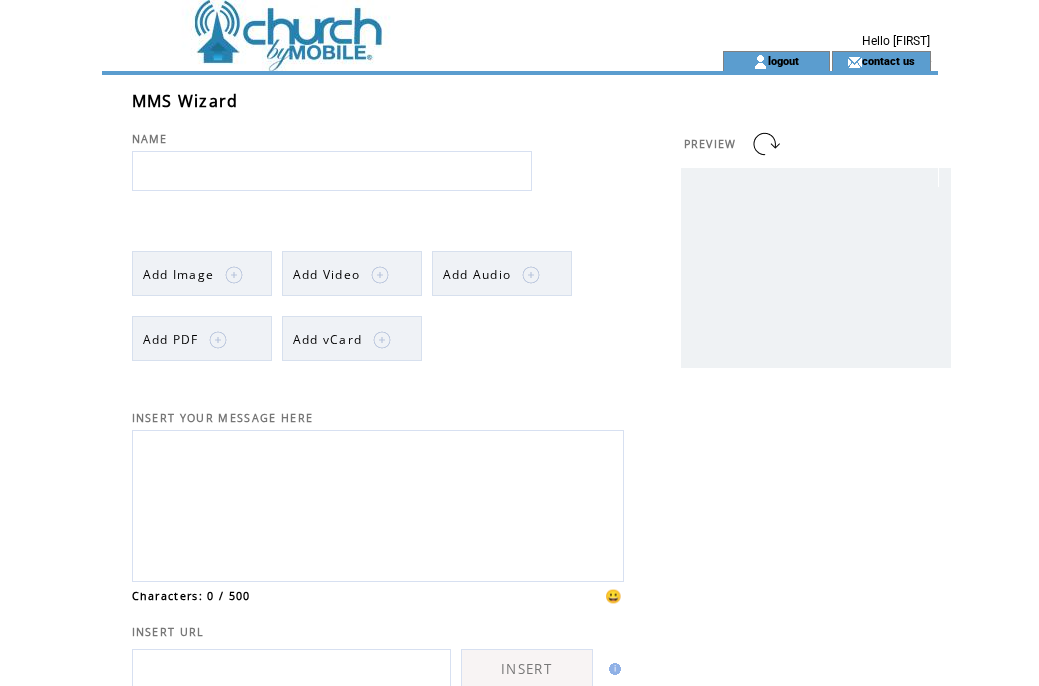 scroll, scrollTop: 0, scrollLeft: 0, axis: both 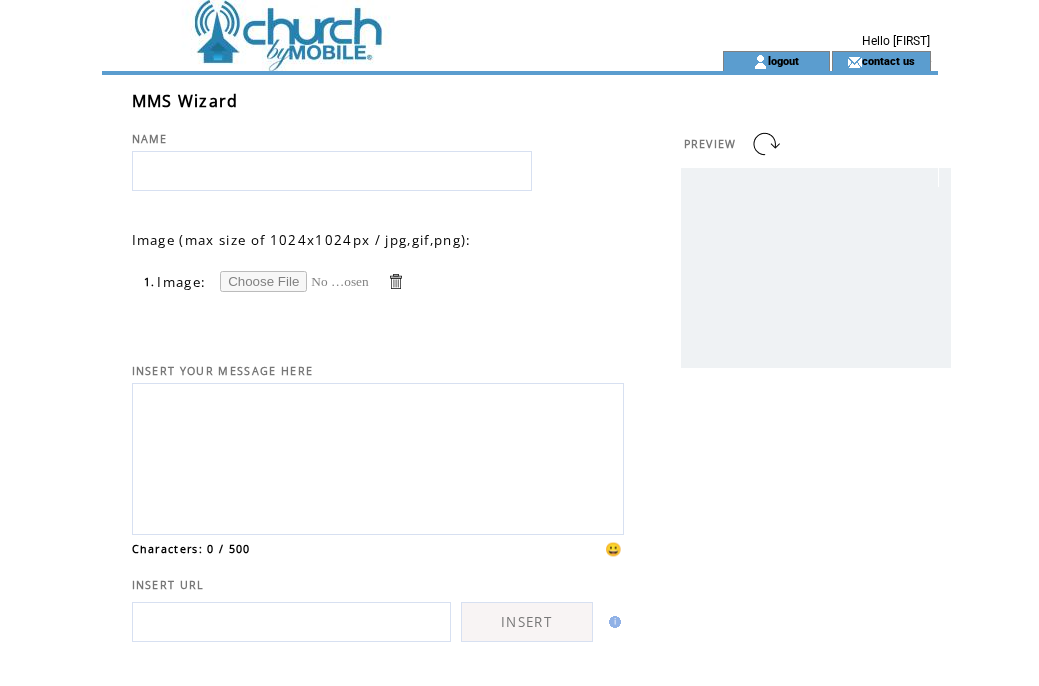 click at bounding box center [295, 281] 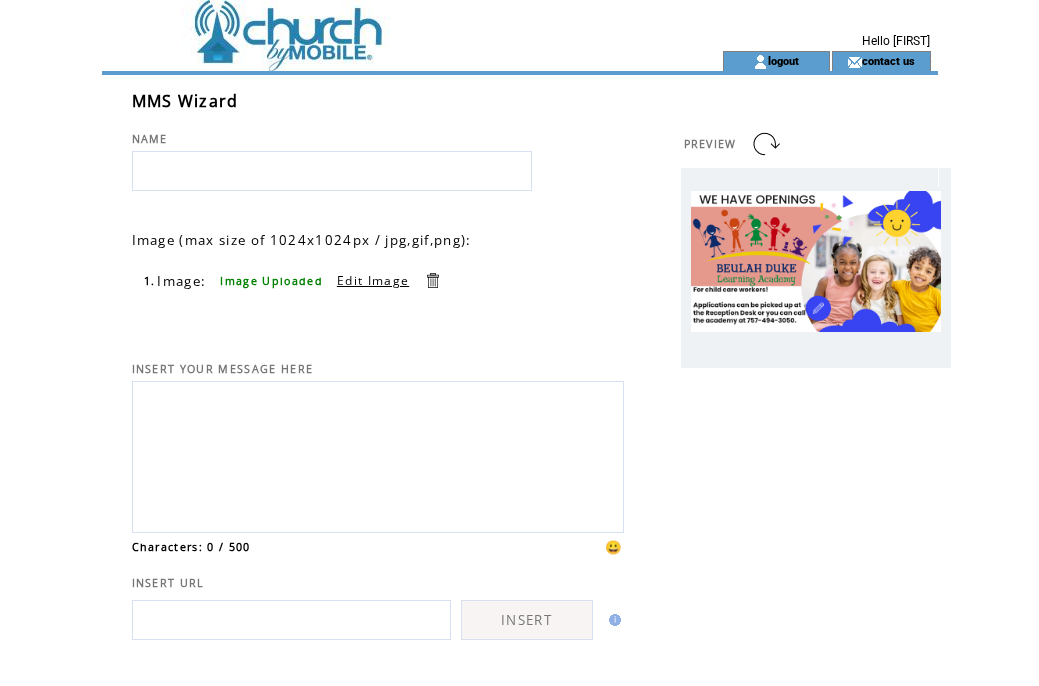 scroll, scrollTop: 0, scrollLeft: 0, axis: both 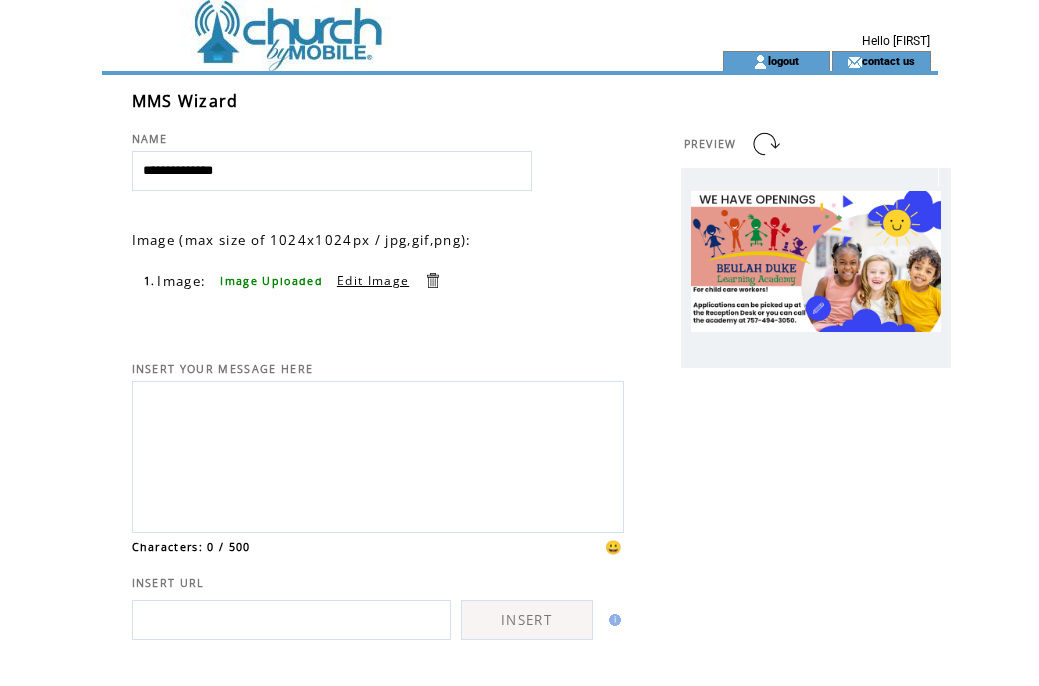 type on "**********" 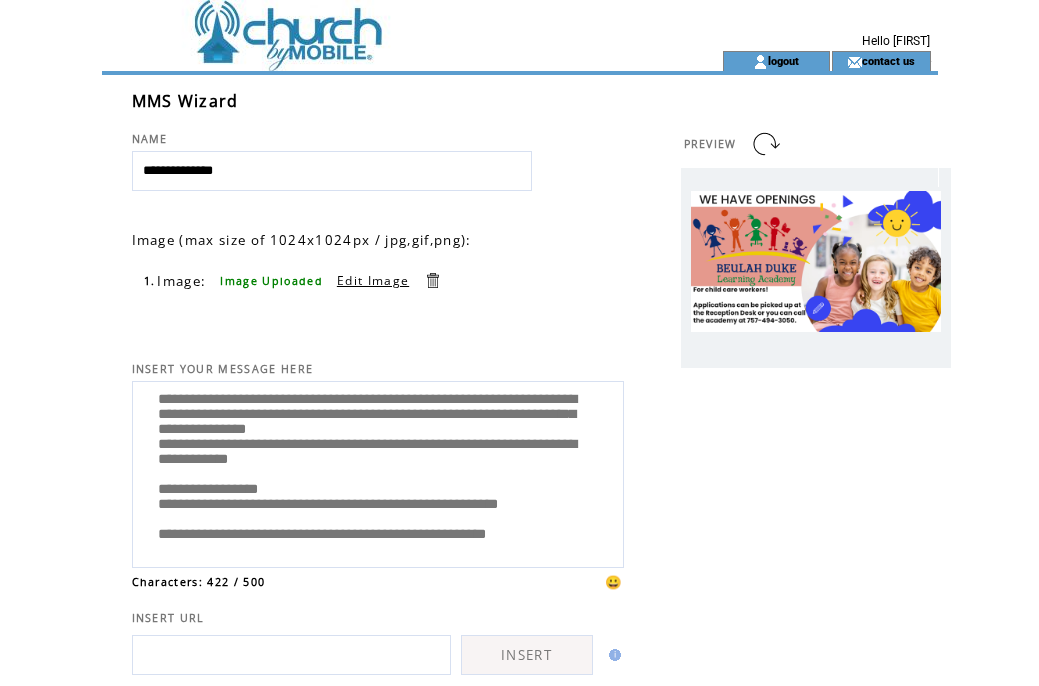 scroll, scrollTop: 140, scrollLeft: 0, axis: vertical 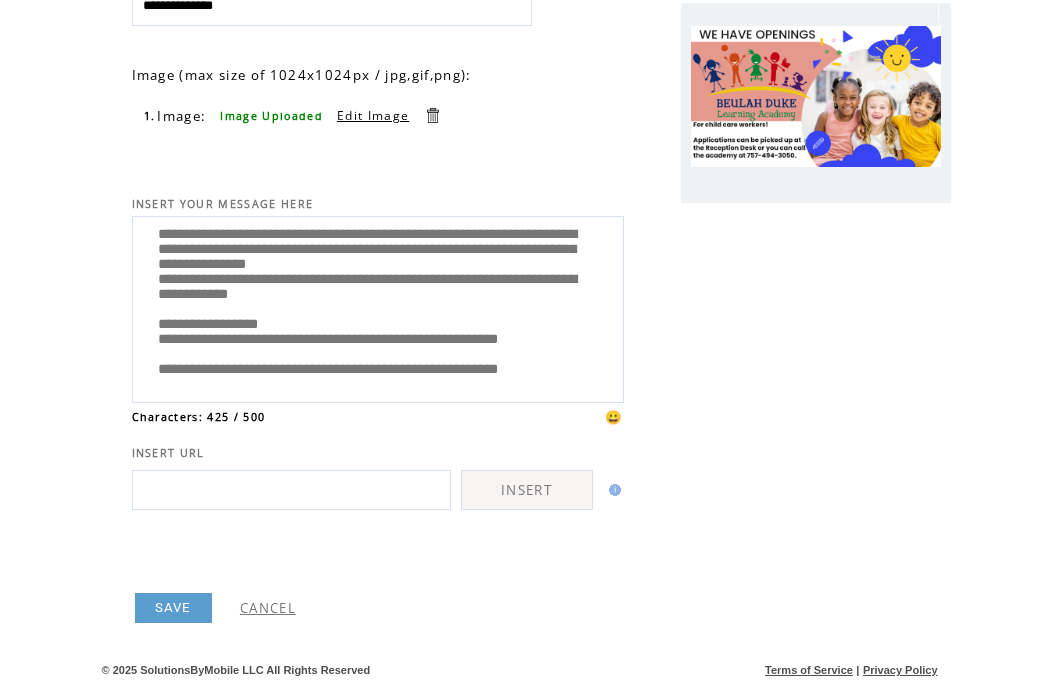 type on "**********" 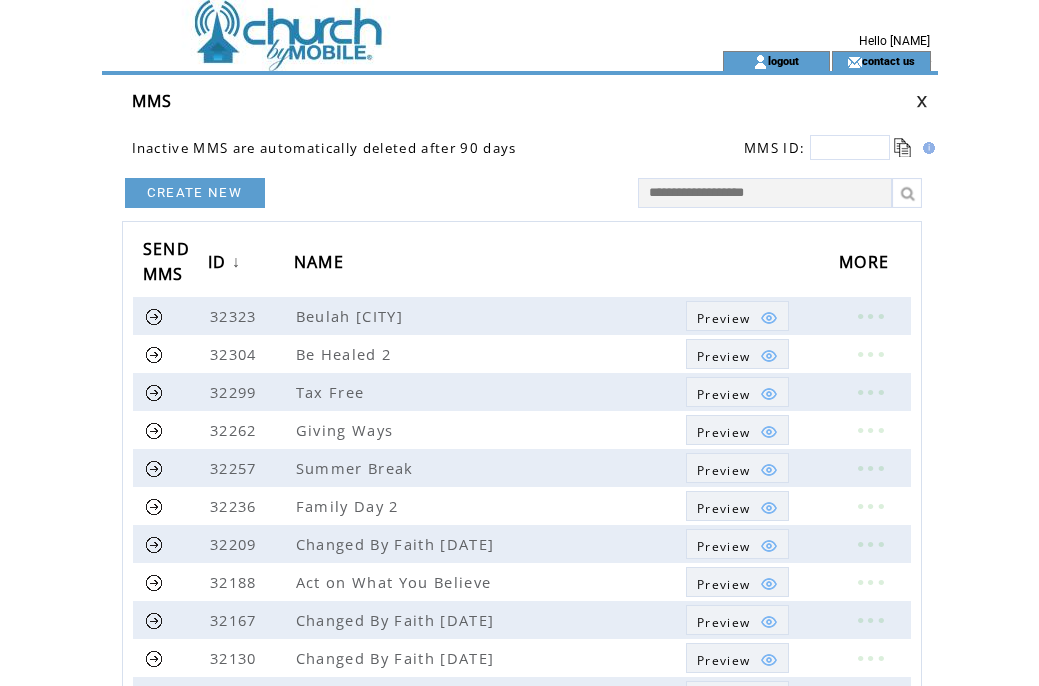 scroll, scrollTop: 0, scrollLeft: 0, axis: both 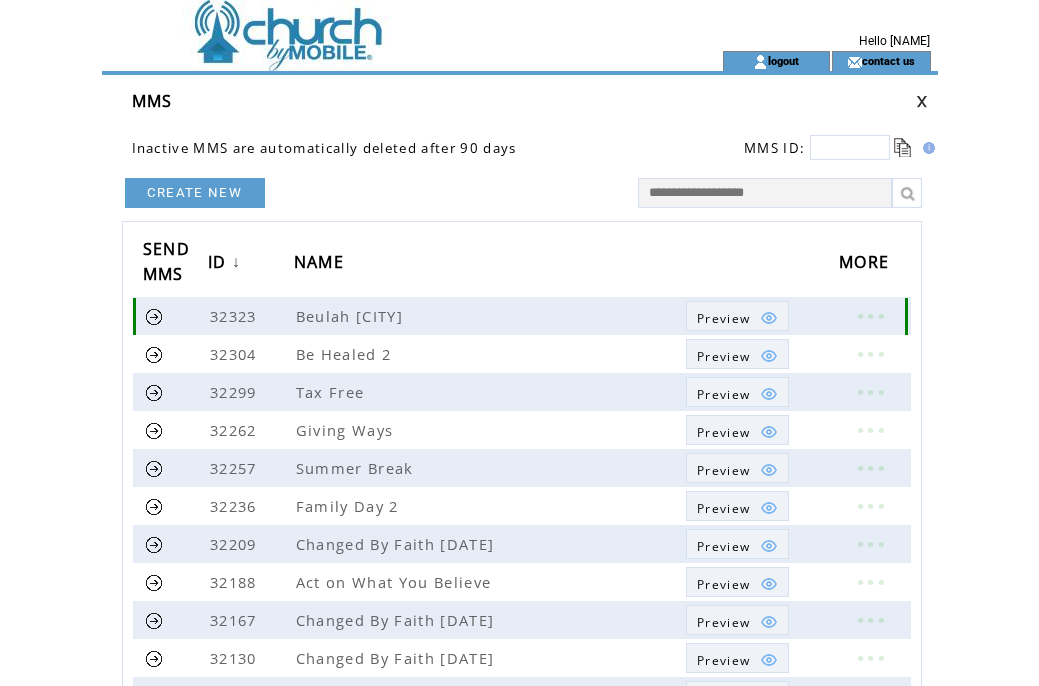 click at bounding box center [154, 316] 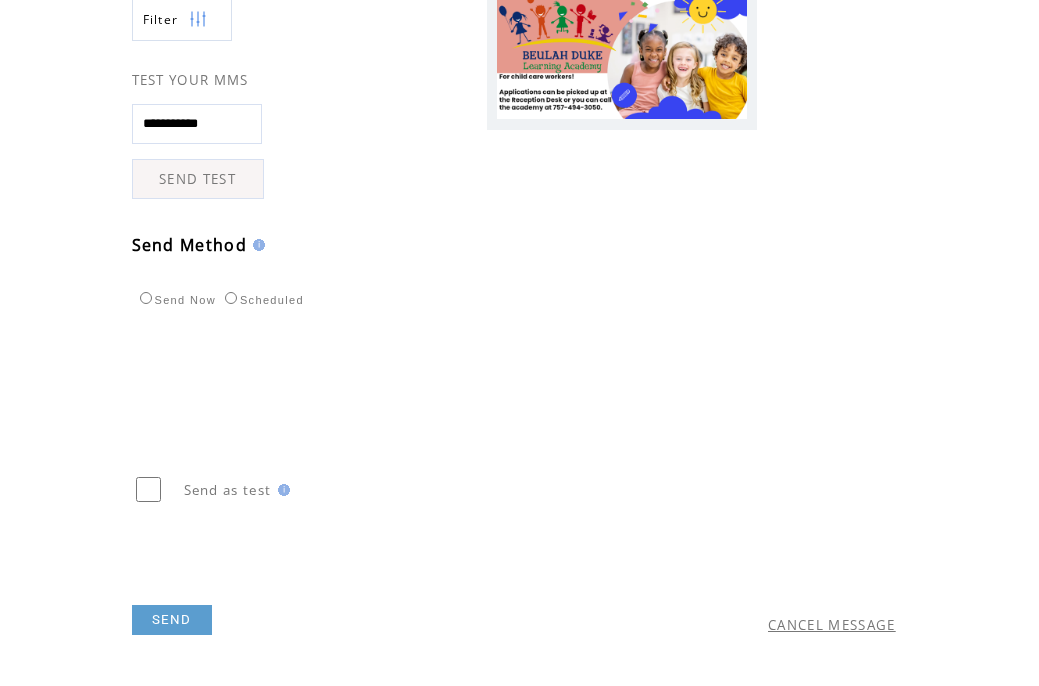 scroll, scrollTop: 499, scrollLeft: 0, axis: vertical 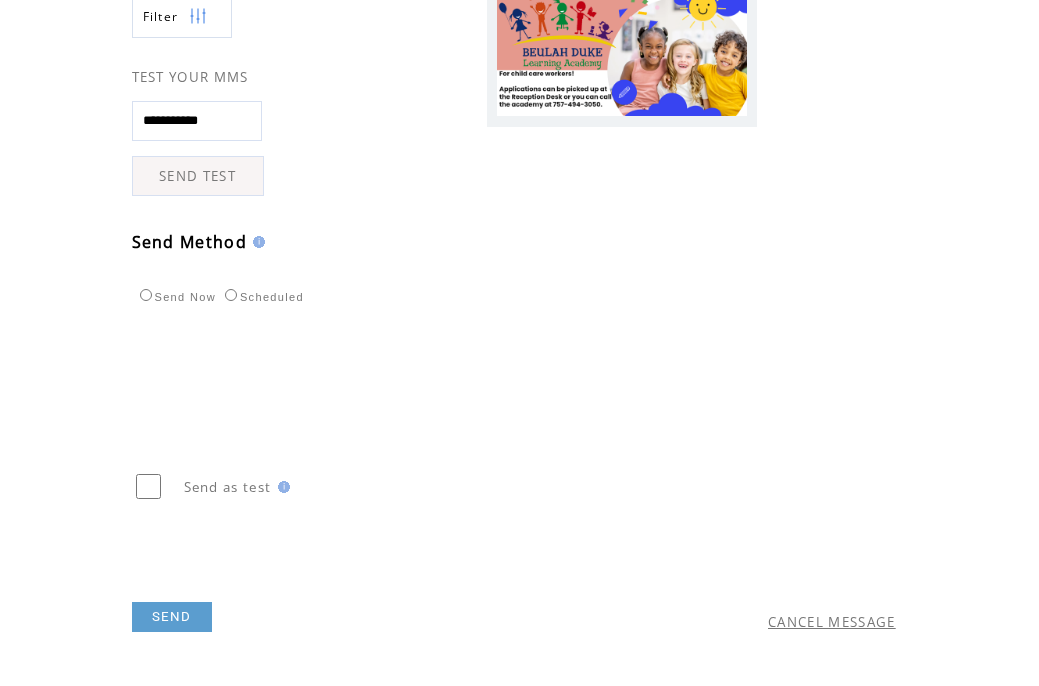 click on "SEND" at bounding box center (172, 617) 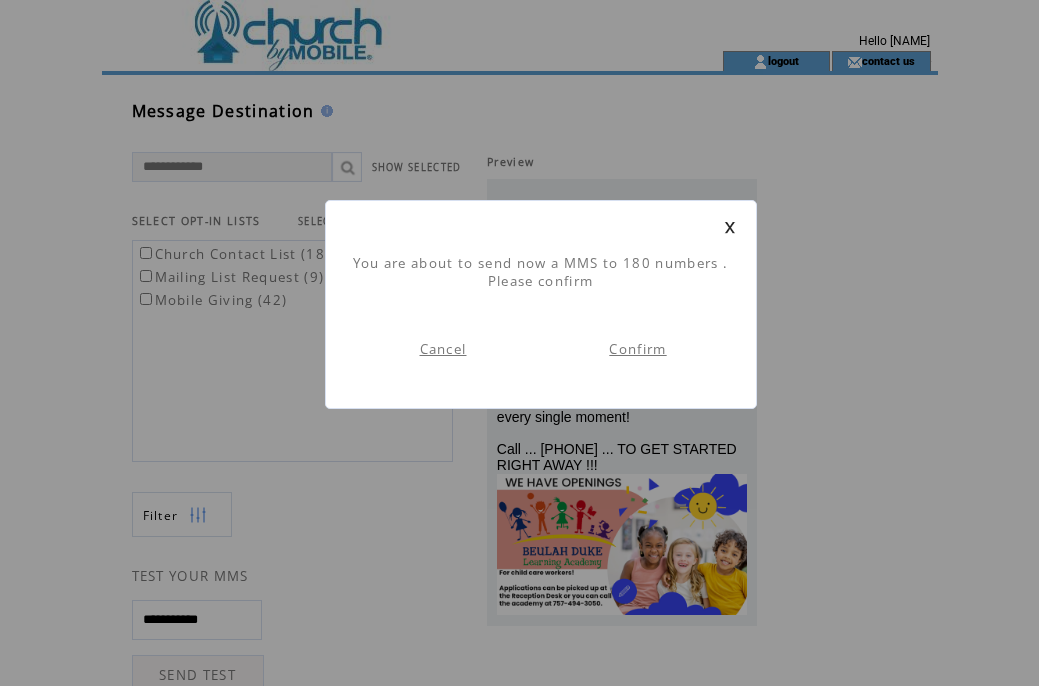 scroll, scrollTop: 1, scrollLeft: 0, axis: vertical 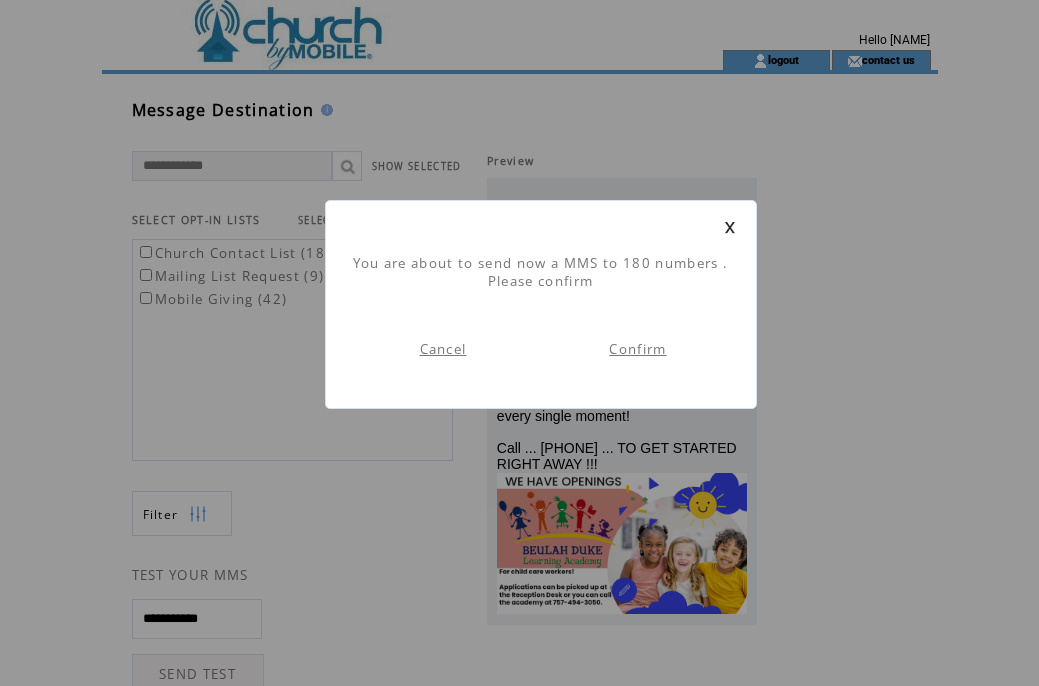 click on "Confirm" at bounding box center [637, 349] 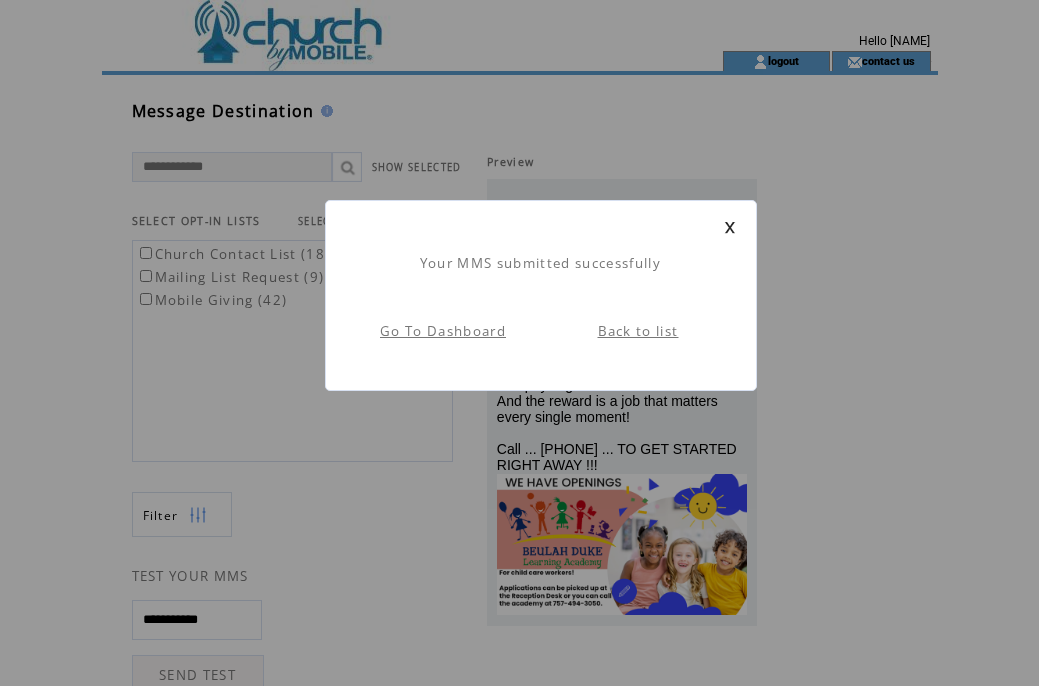scroll, scrollTop: 1, scrollLeft: 0, axis: vertical 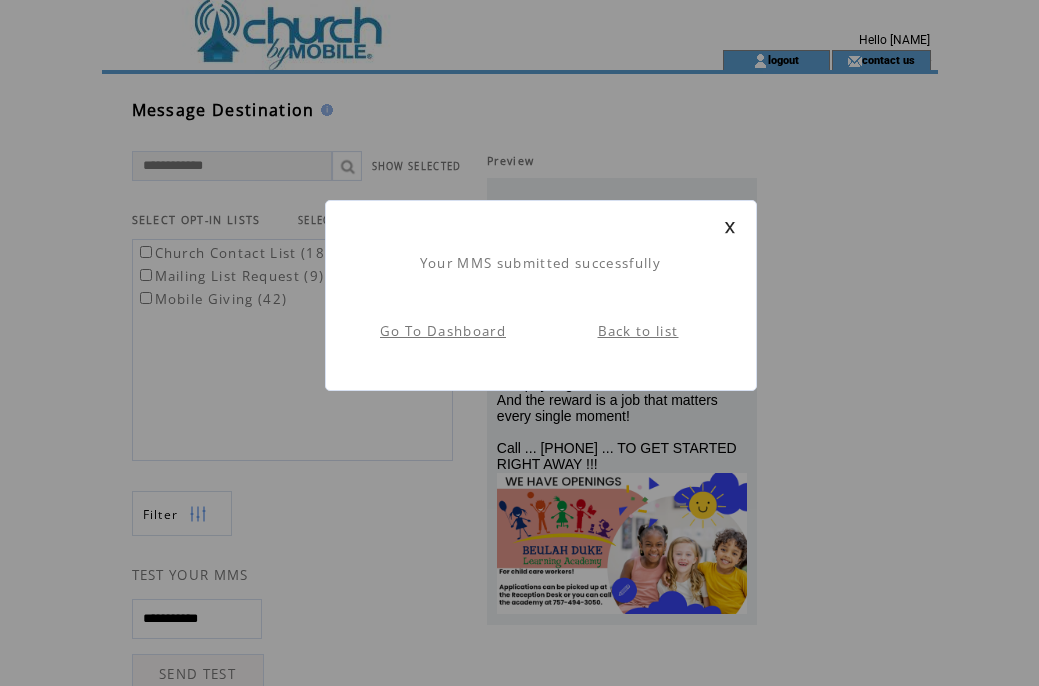 click at bounding box center [730, 227] 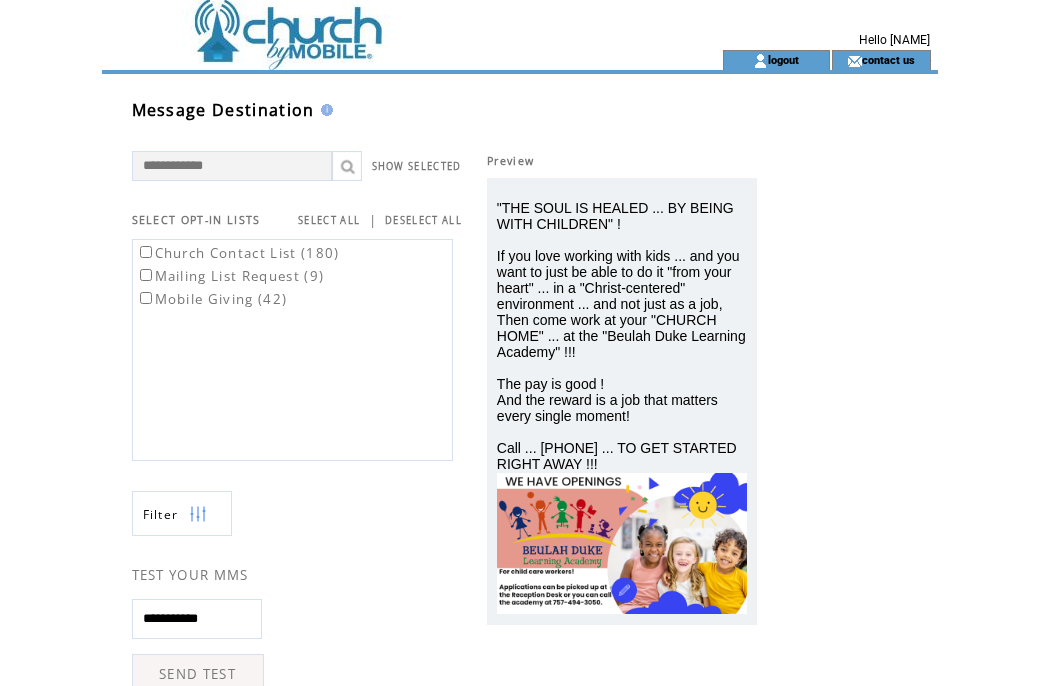 scroll, scrollTop: 0, scrollLeft: 0, axis: both 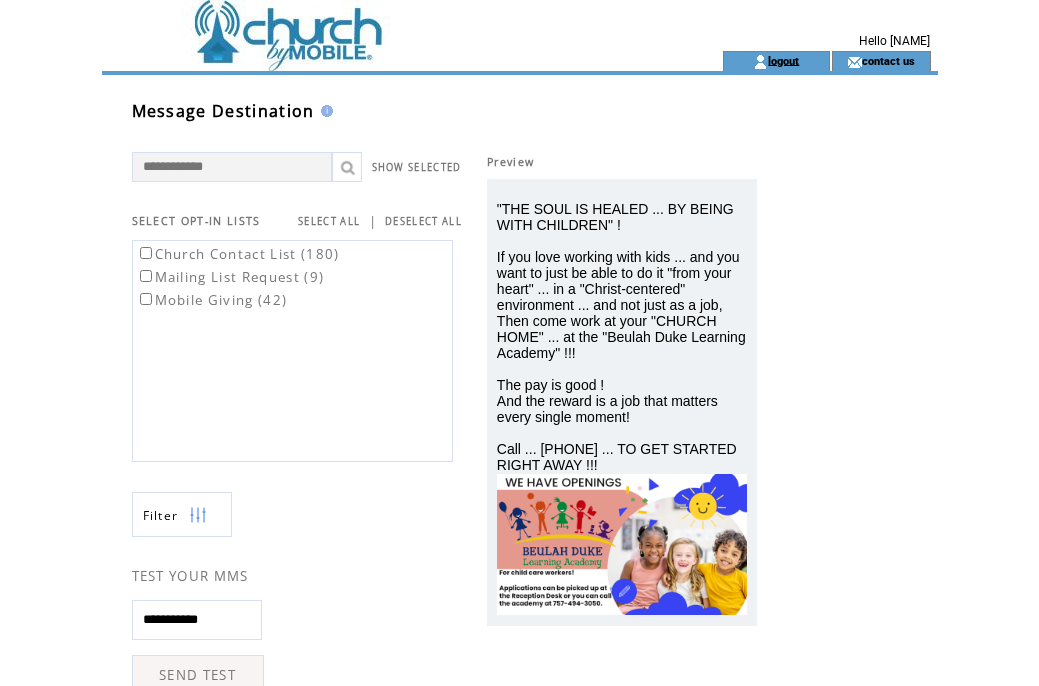 click on "logout" at bounding box center [783, 60] 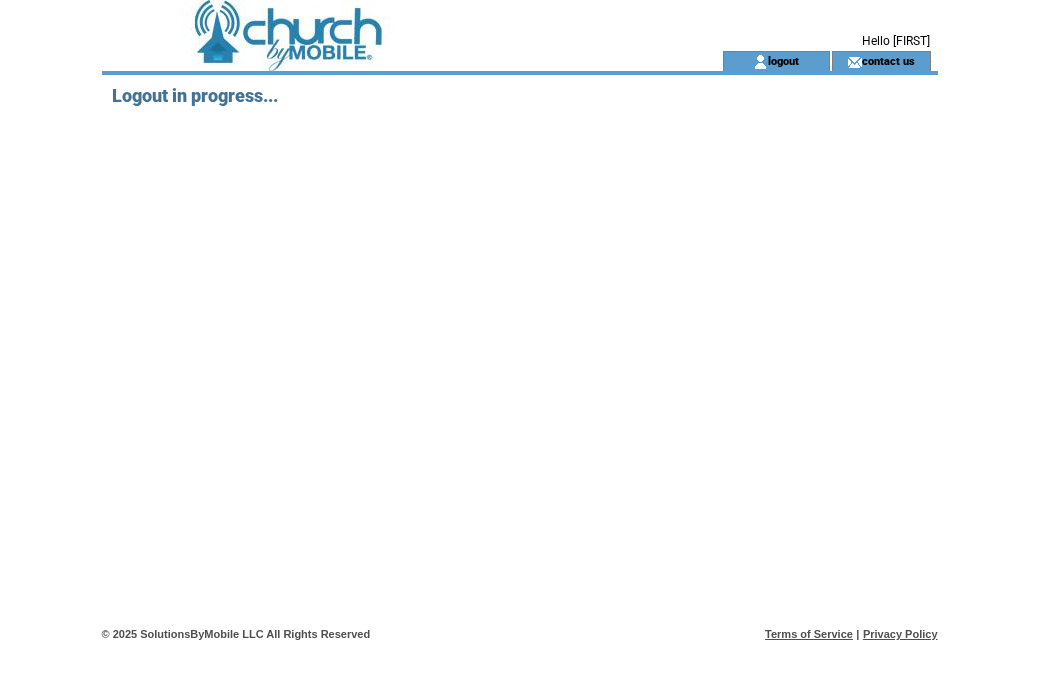 scroll, scrollTop: 0, scrollLeft: 0, axis: both 